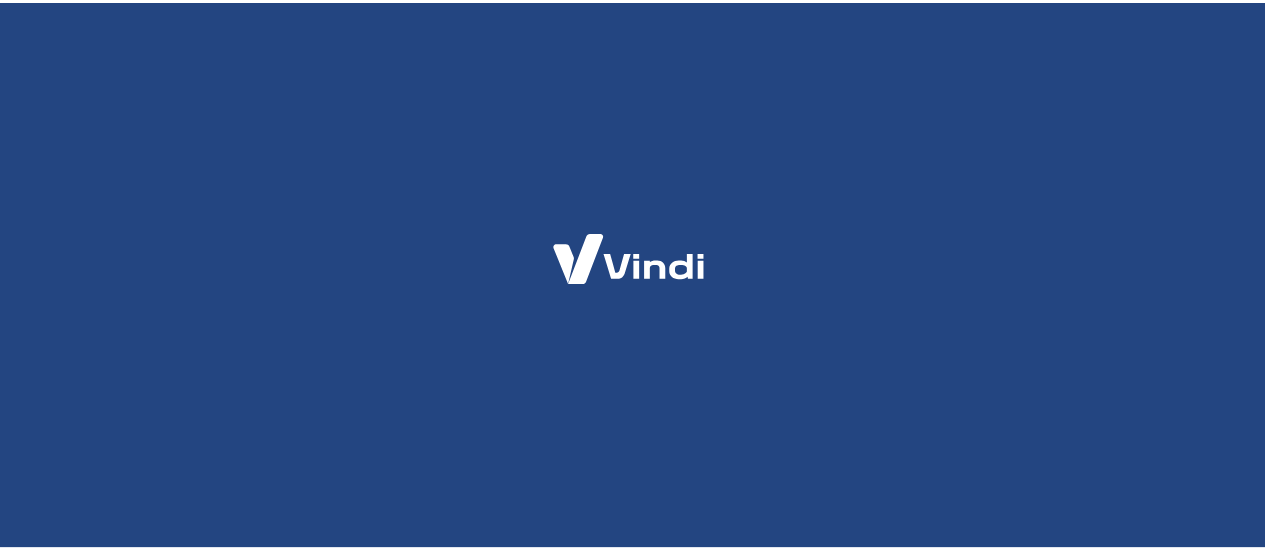 scroll, scrollTop: 0, scrollLeft: 0, axis: both 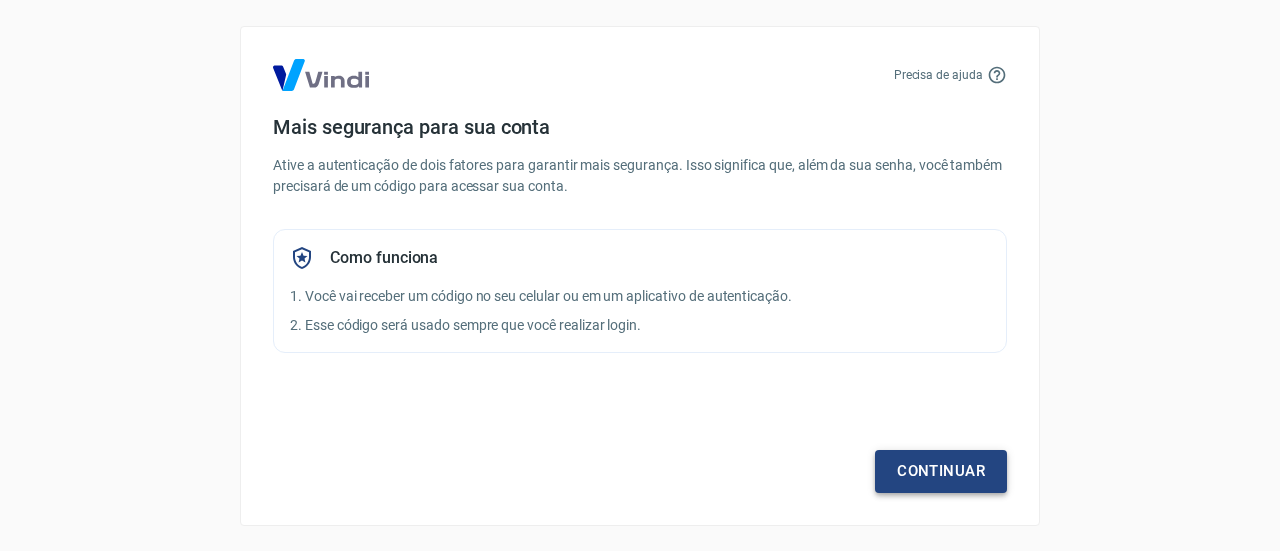 click on "Continuar" at bounding box center [941, 471] 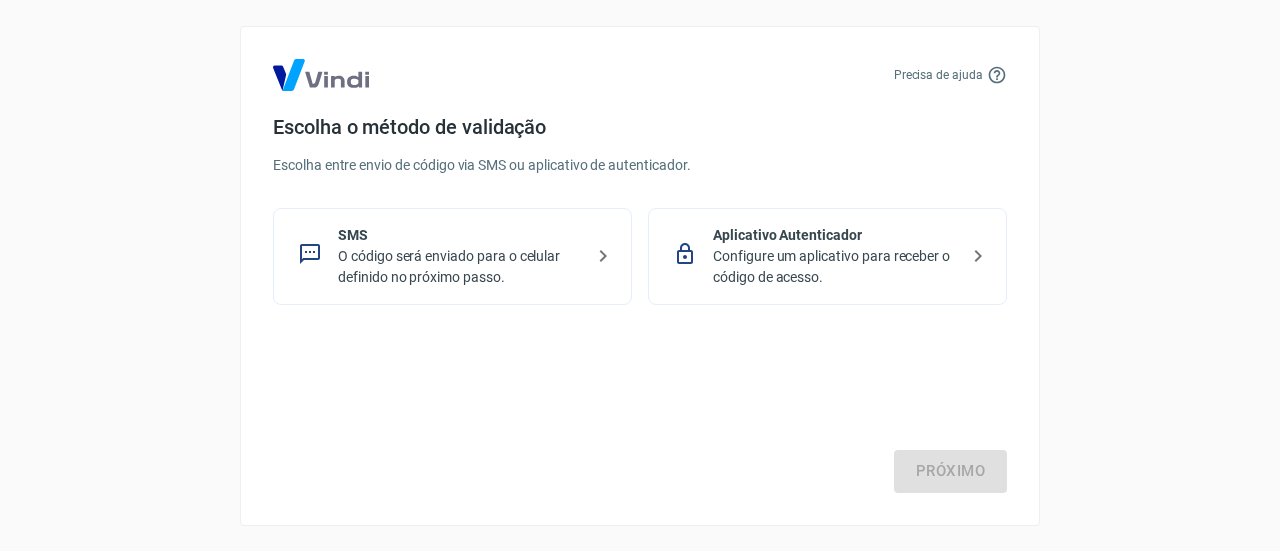click on "O código será enviado para o celular definido no próximo passo." at bounding box center [460, 267] 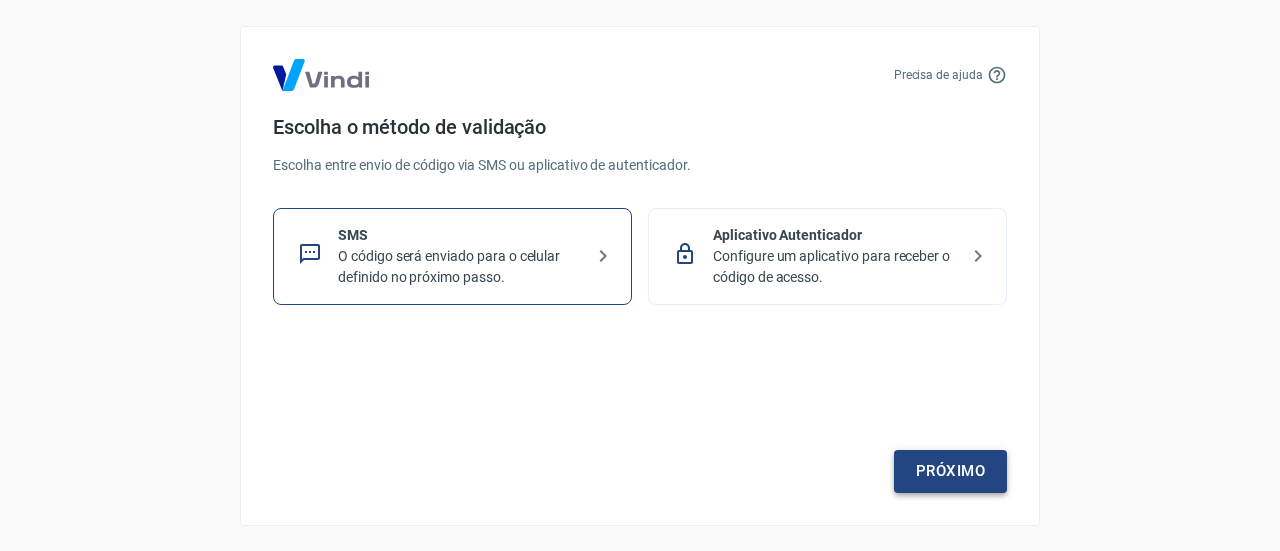 click on "Próximo" at bounding box center (950, 471) 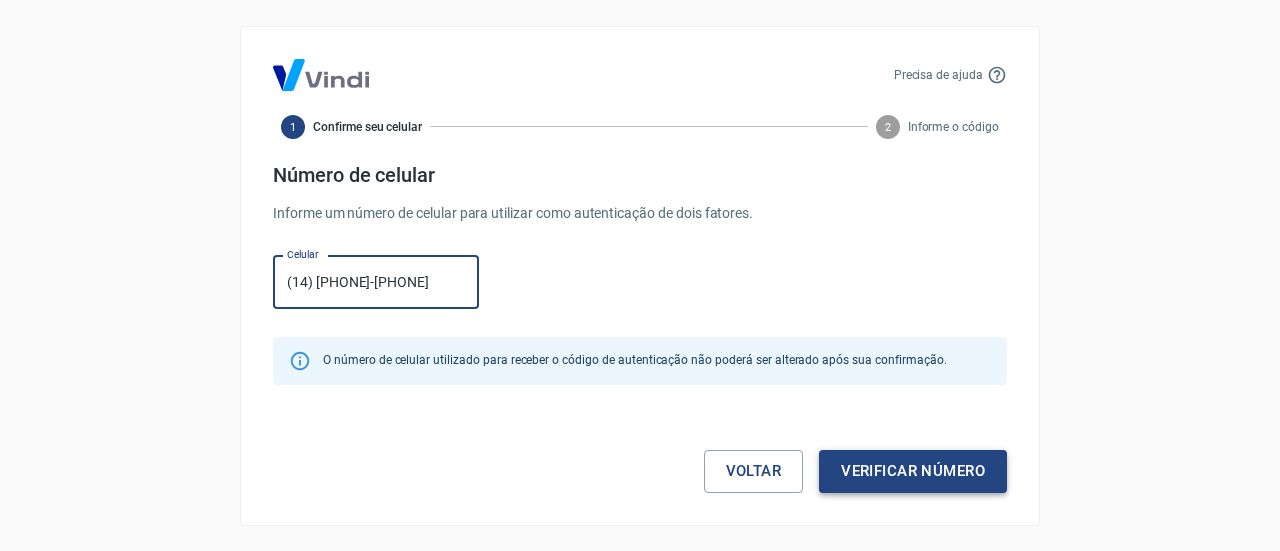 type on "(14) [PHONE]-[PHONE]" 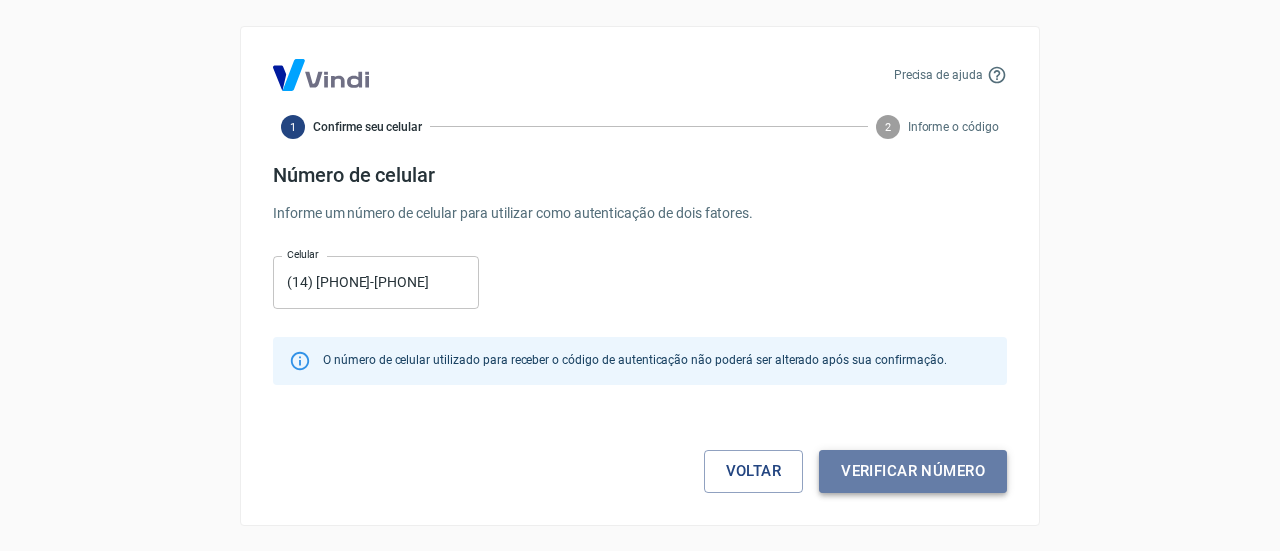 click on "Verificar número" at bounding box center [913, 471] 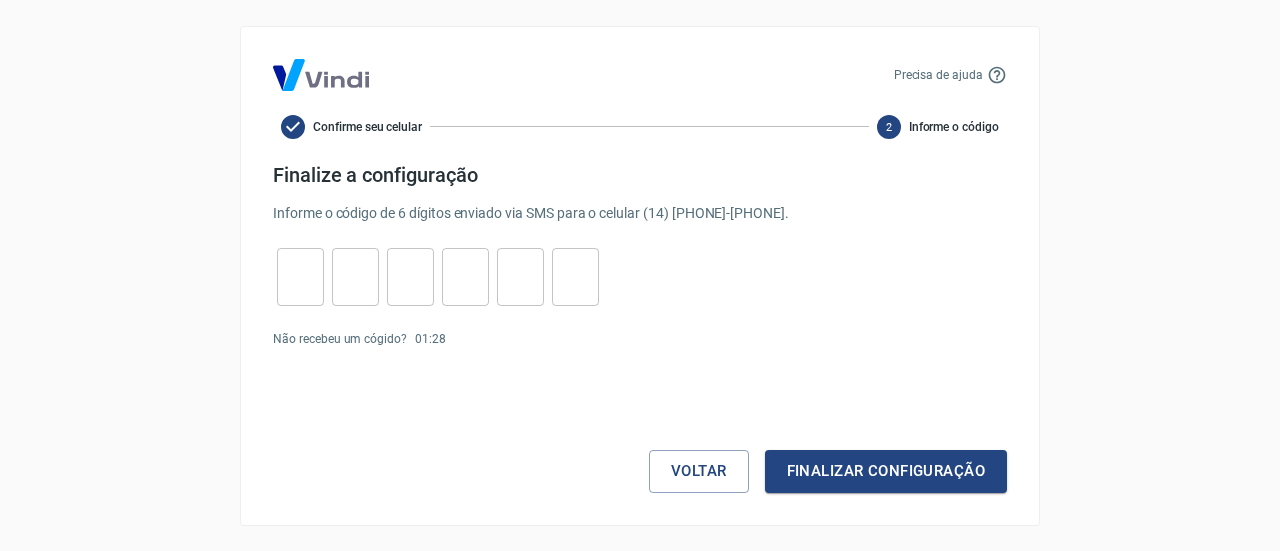 click at bounding box center [300, 276] 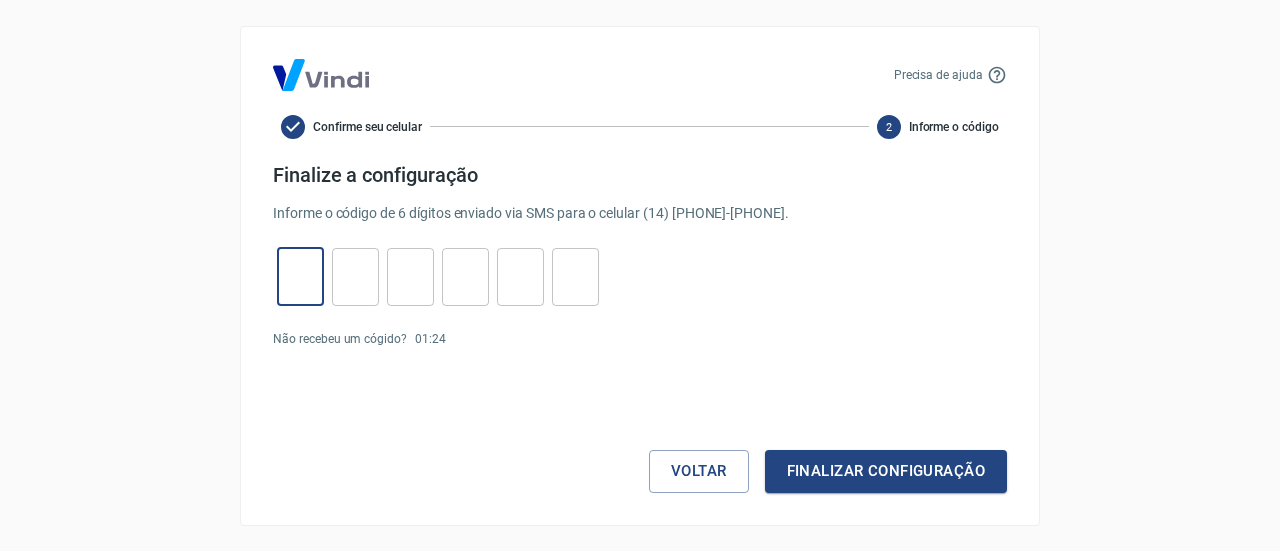 type on "9" 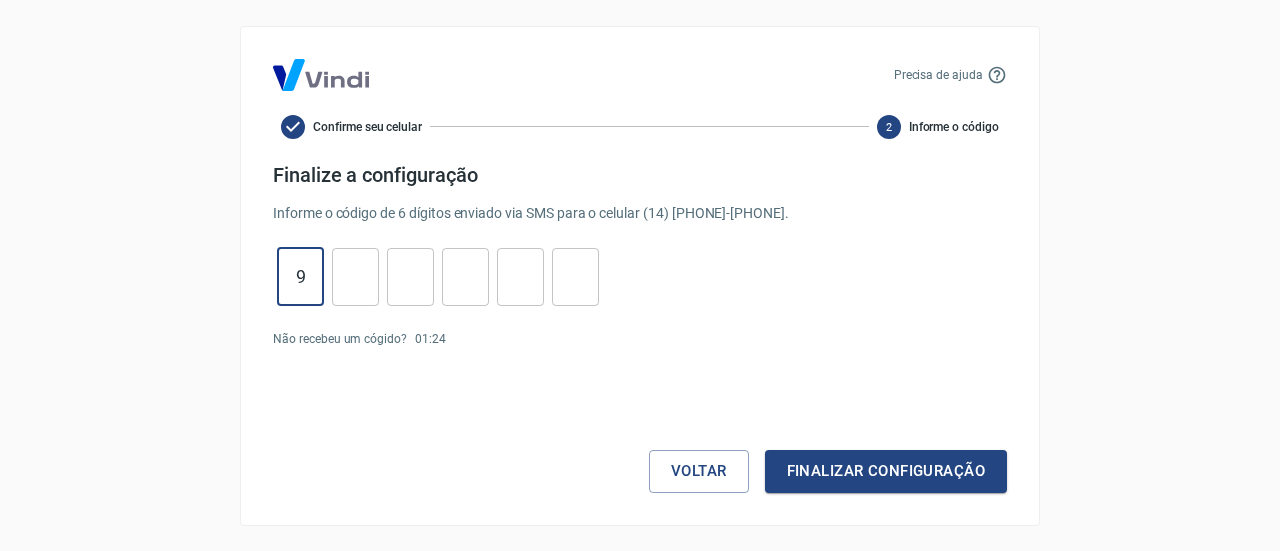 type on "9" 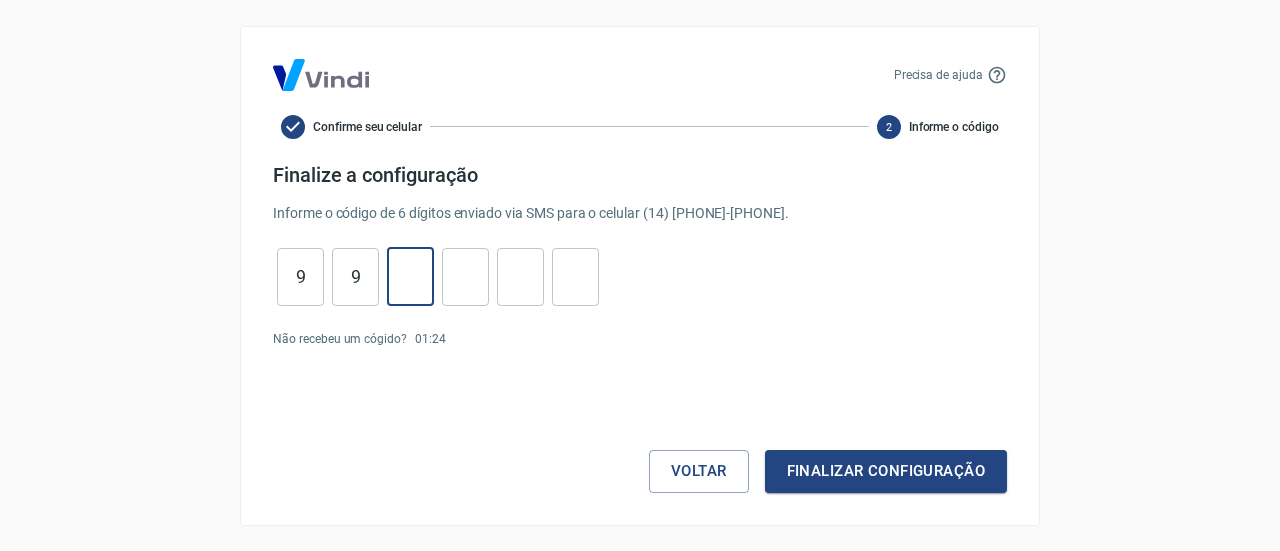 type on "3" 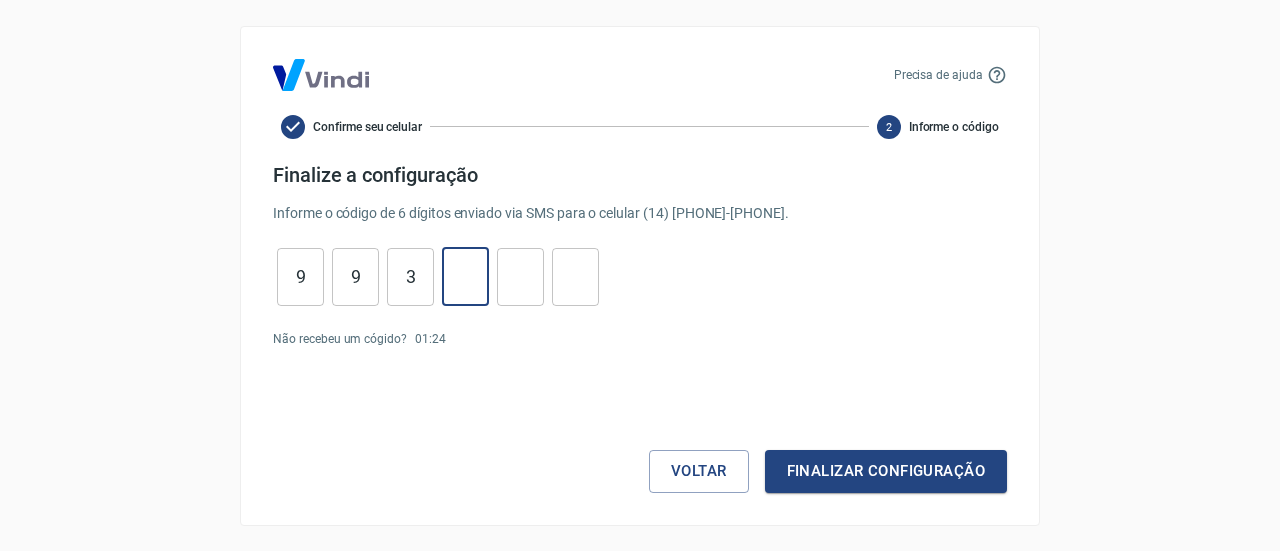 type on "7" 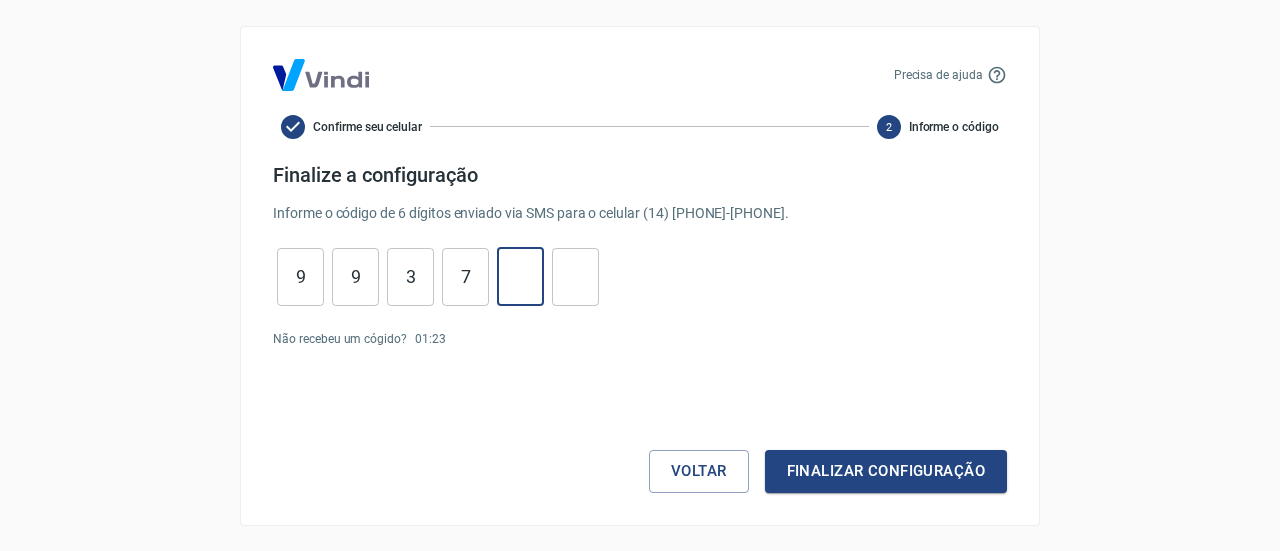 type on "0" 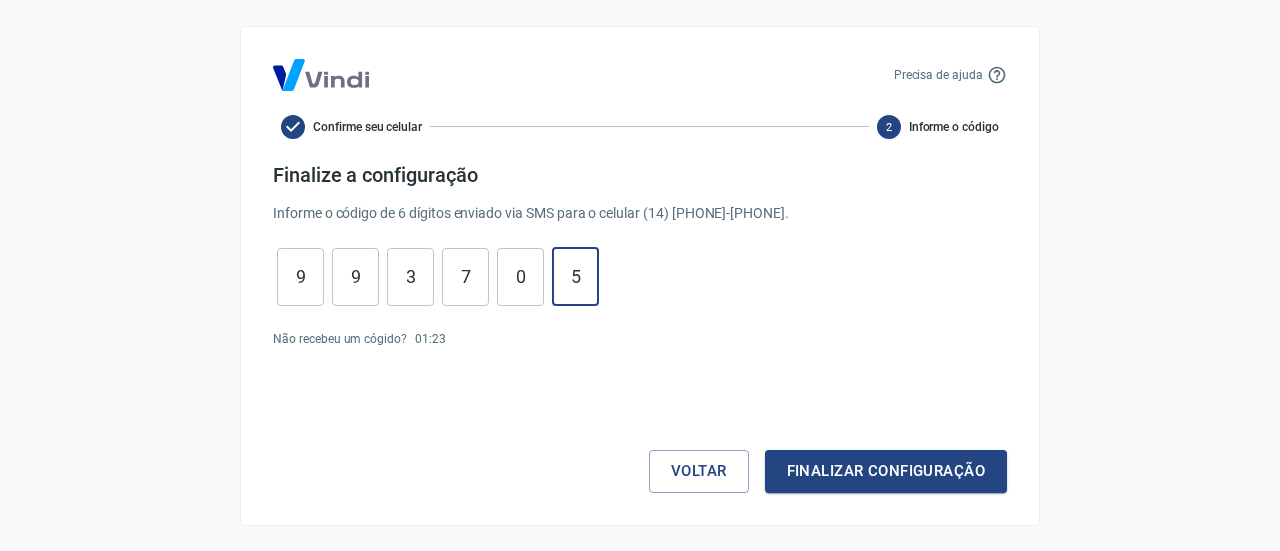 type on "5" 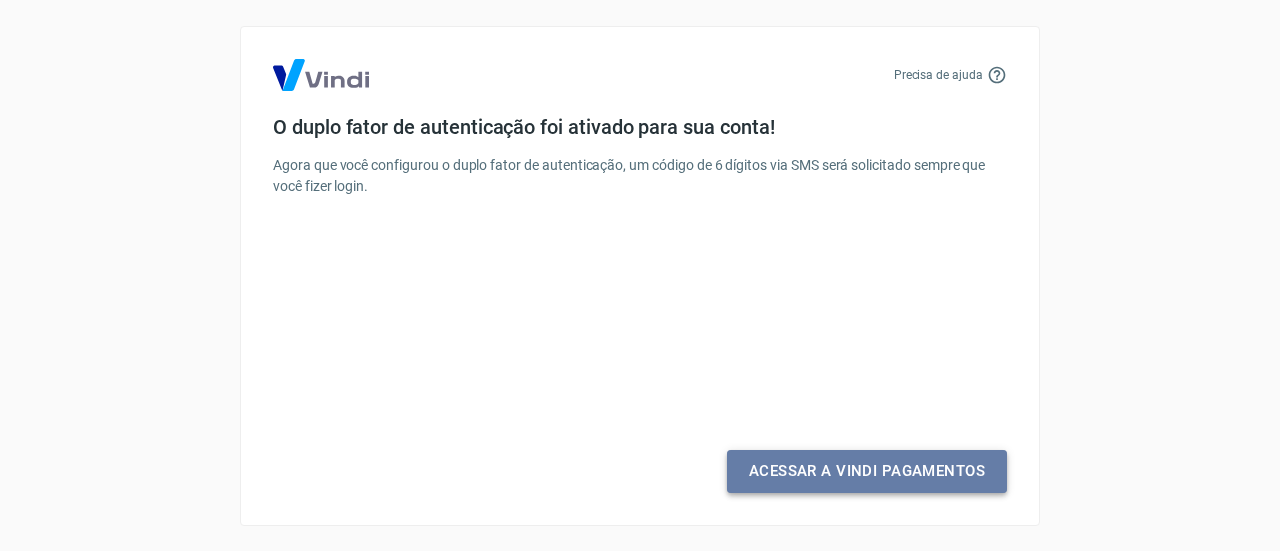 click on "Acessar a Vindi Pagamentos" at bounding box center [867, 471] 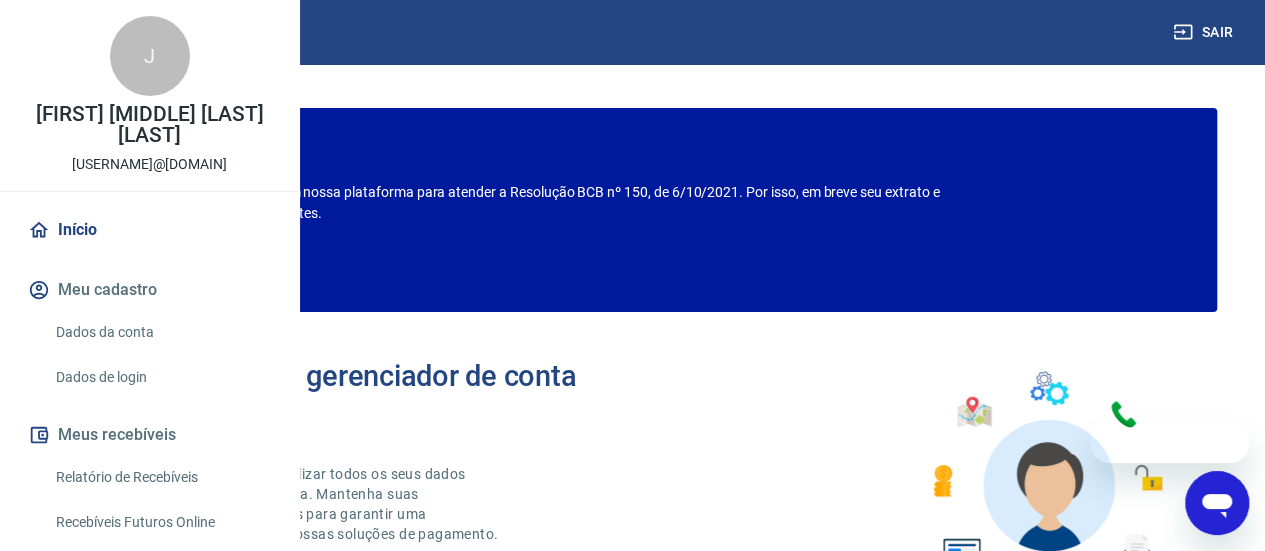 scroll, scrollTop: 0, scrollLeft: 0, axis: both 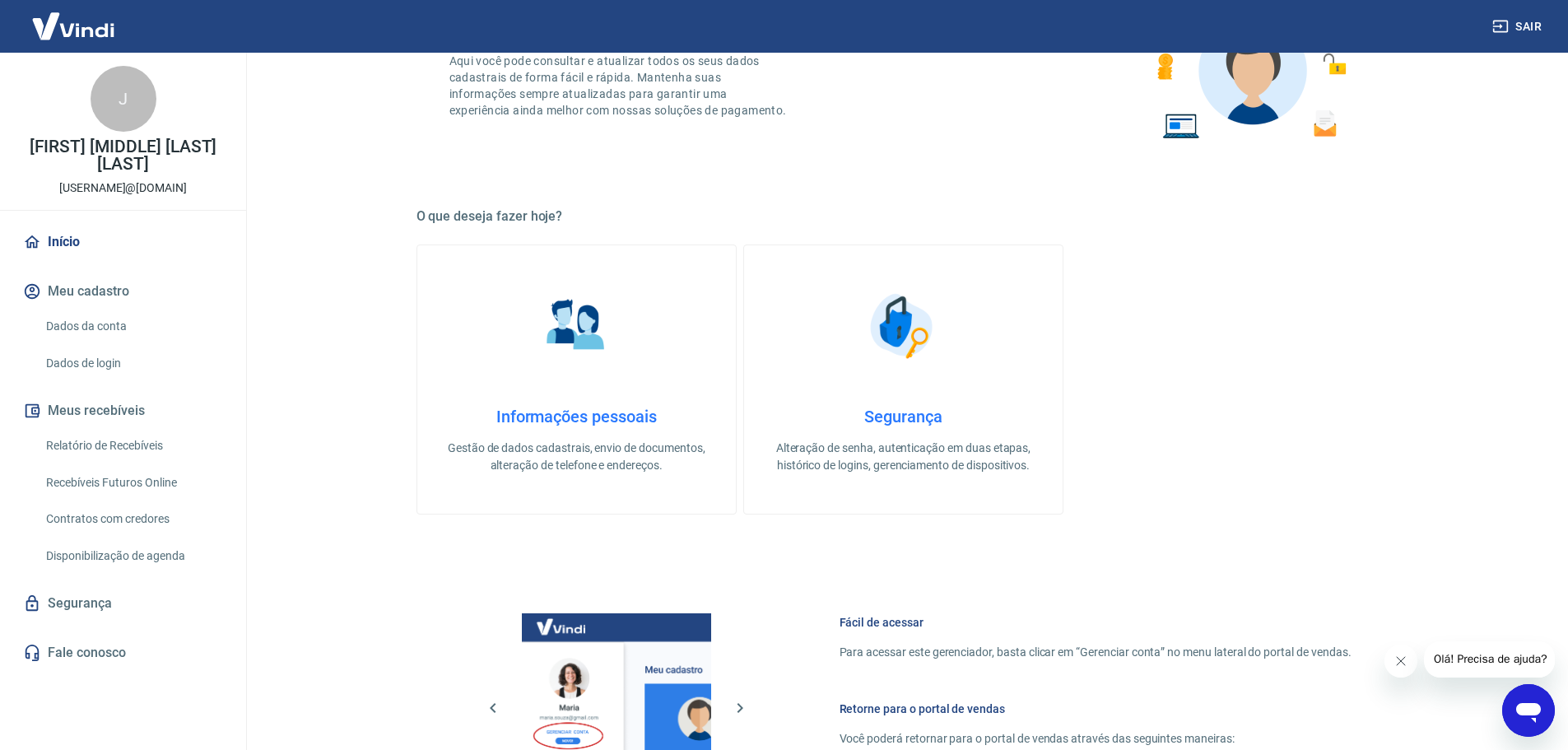 click on "Dados da conta" at bounding box center (133, 326) 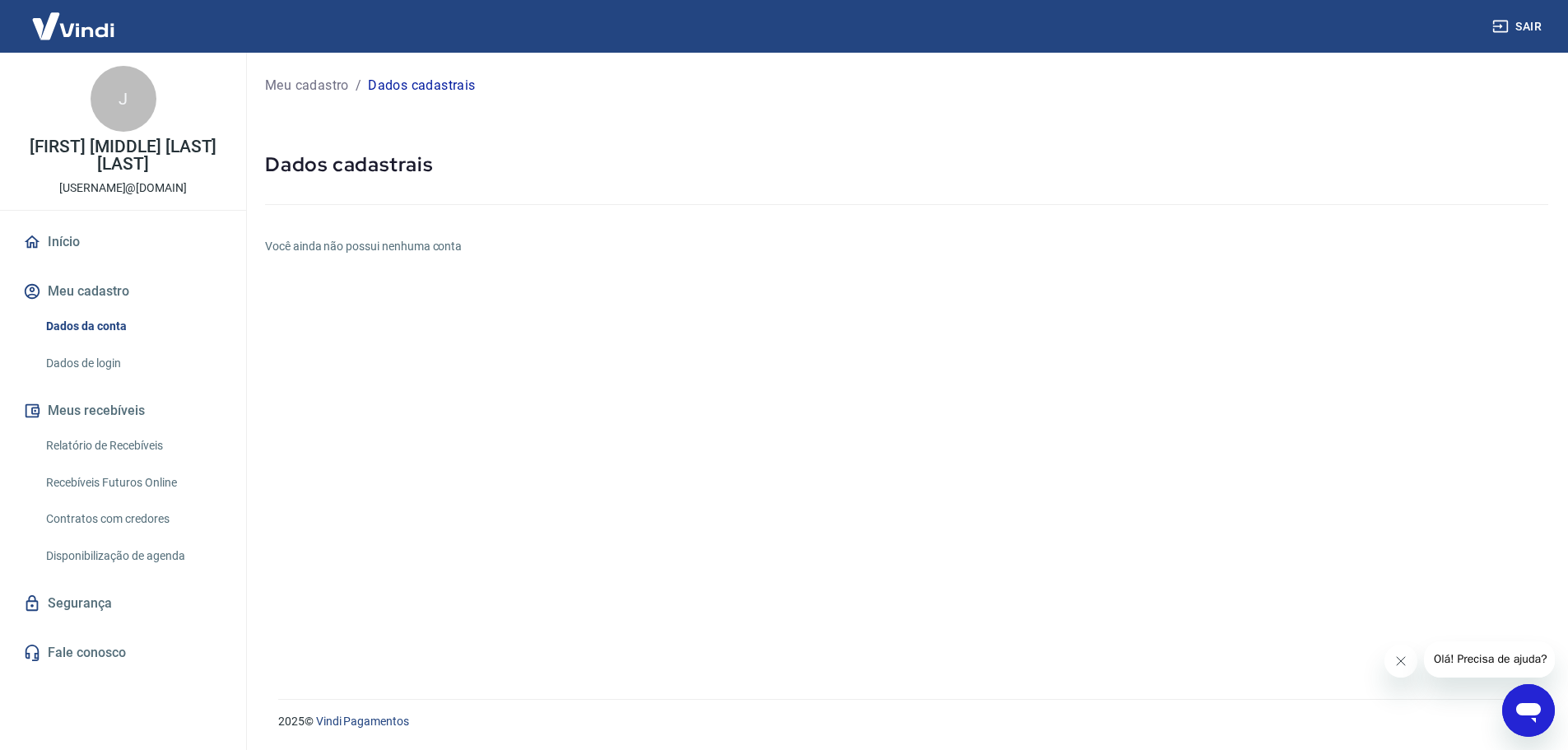 scroll, scrollTop: 0, scrollLeft: 0, axis: both 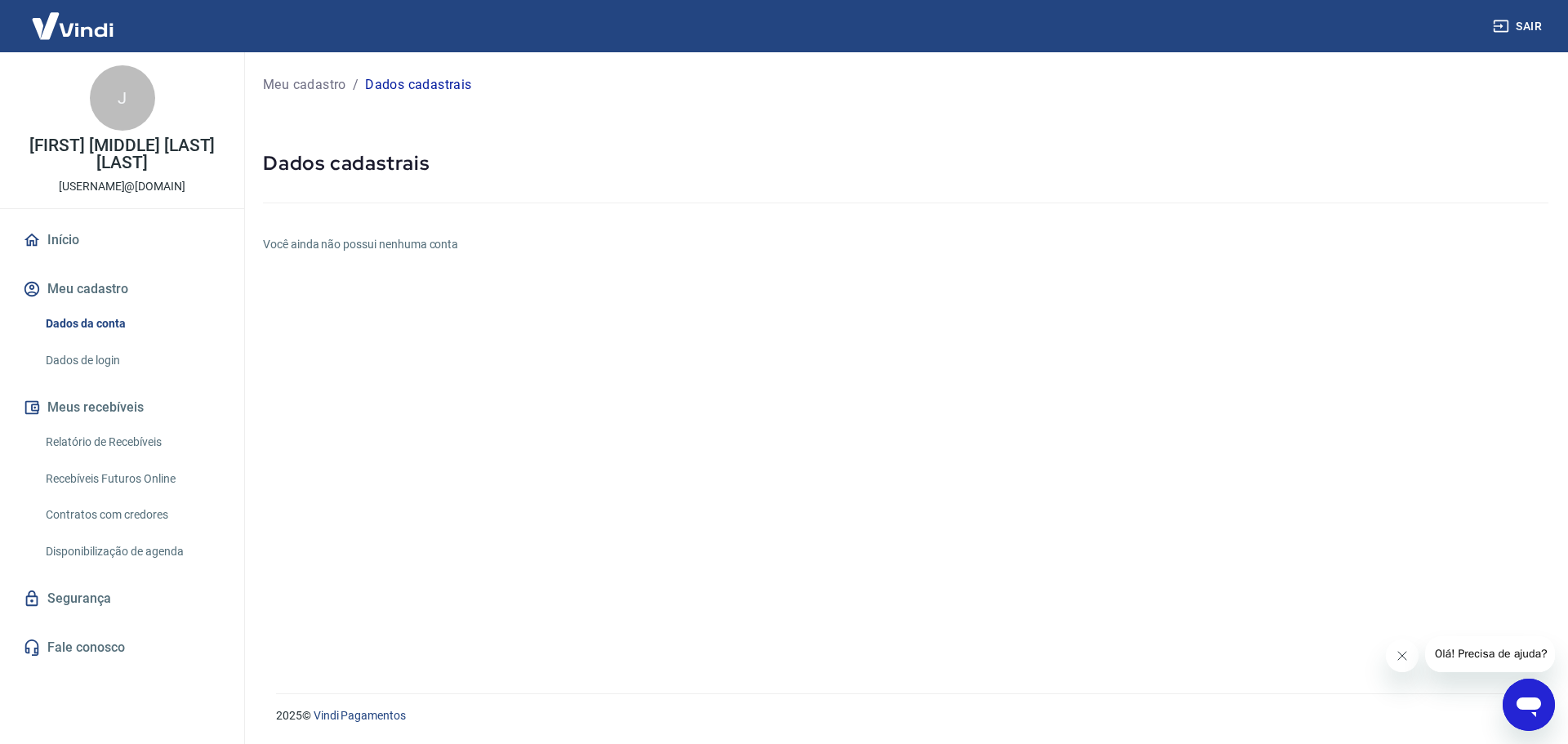 click on "Dados de login" at bounding box center (131, 360) 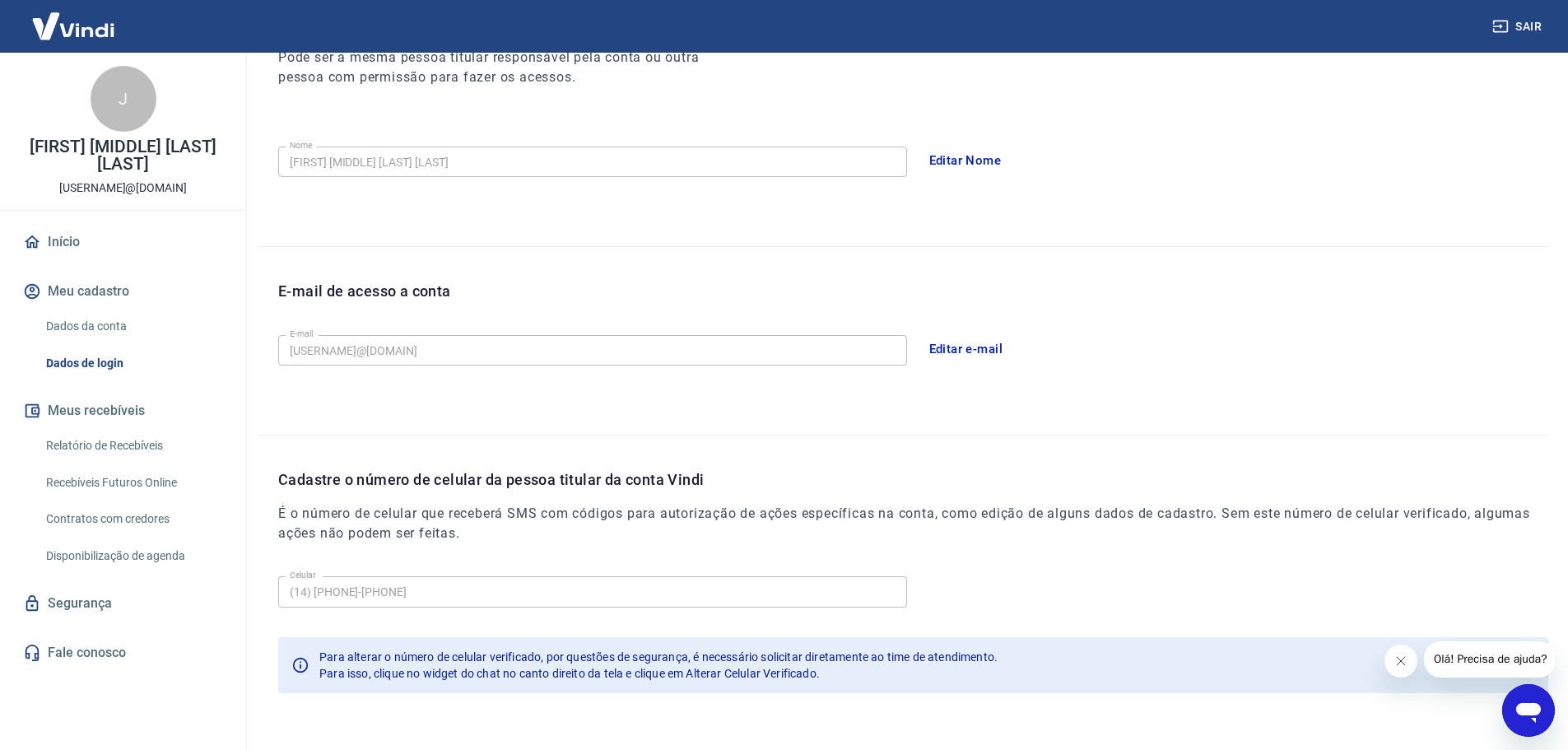 scroll, scrollTop: 222, scrollLeft: 0, axis: vertical 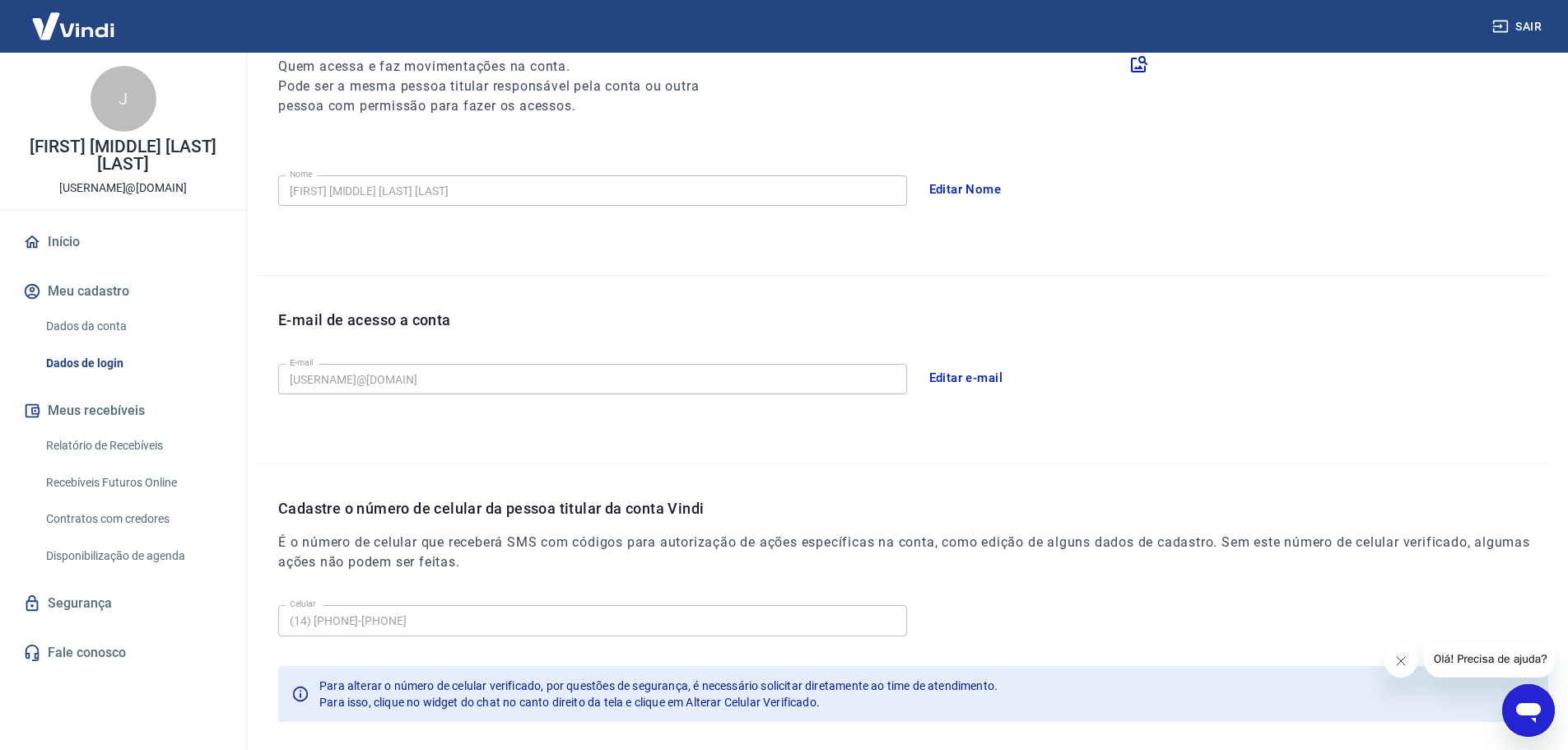 click on "Dados da conta" at bounding box center (133, 326) 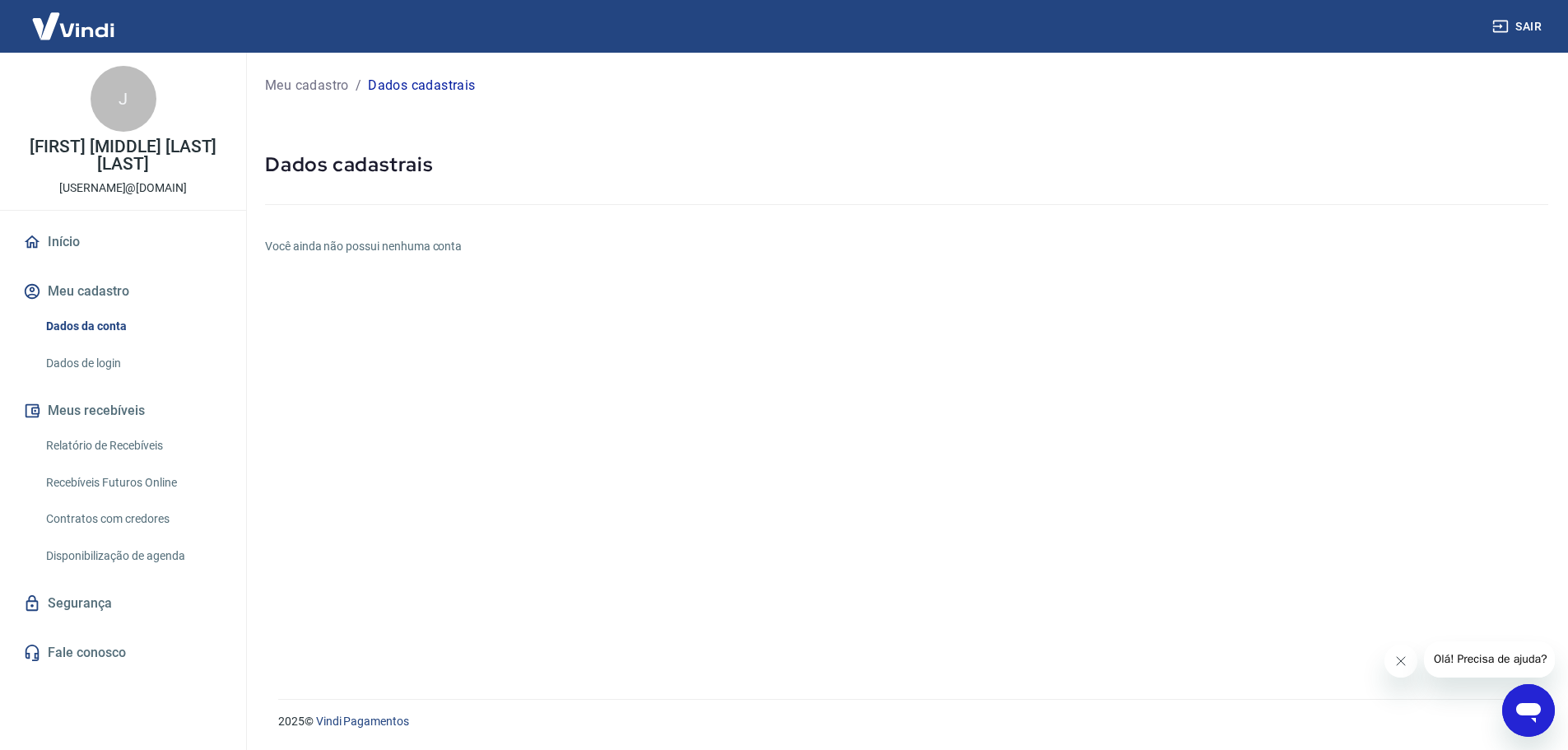 scroll, scrollTop: 0, scrollLeft: 0, axis: both 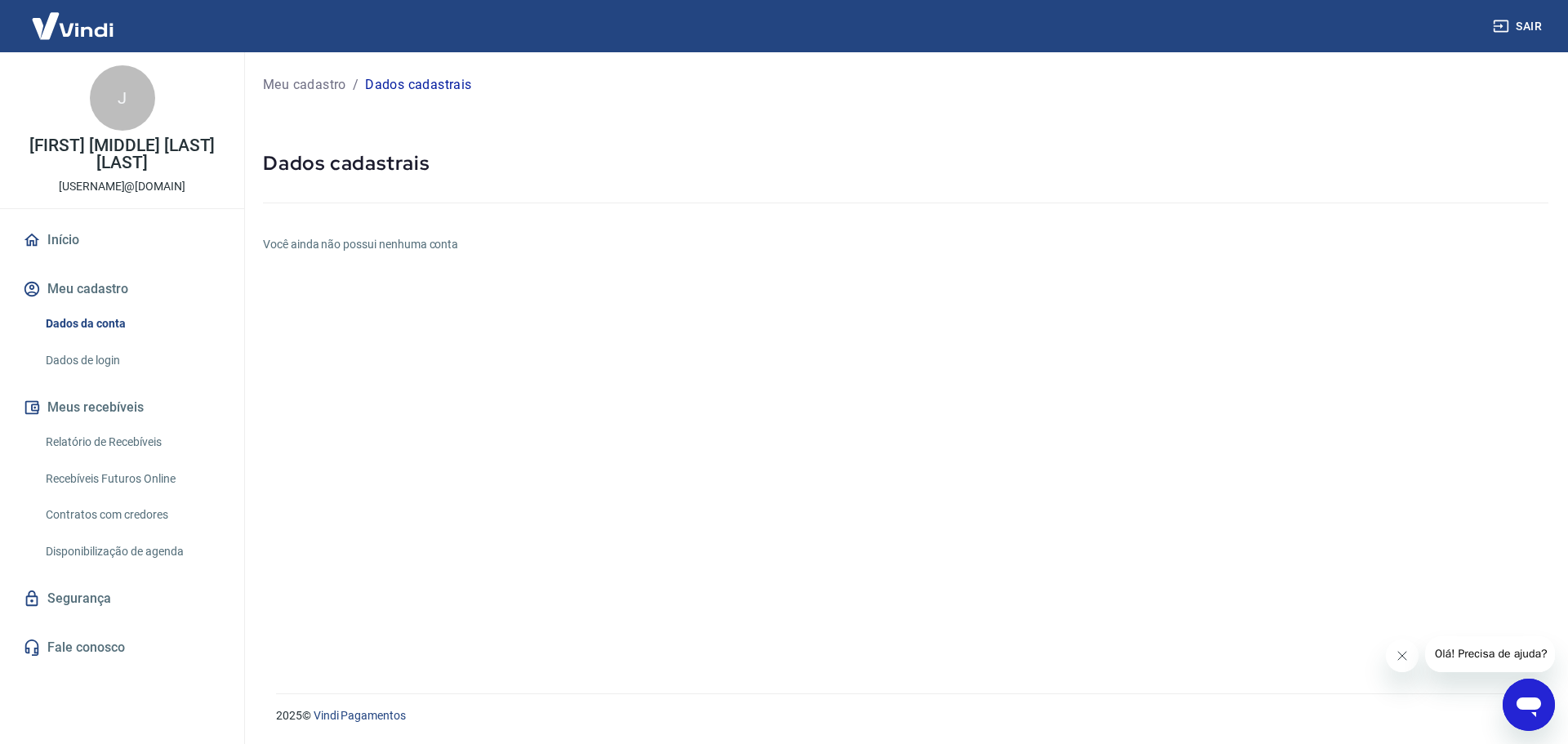 click on "Meu cadastro" at bounding box center [122, 289] 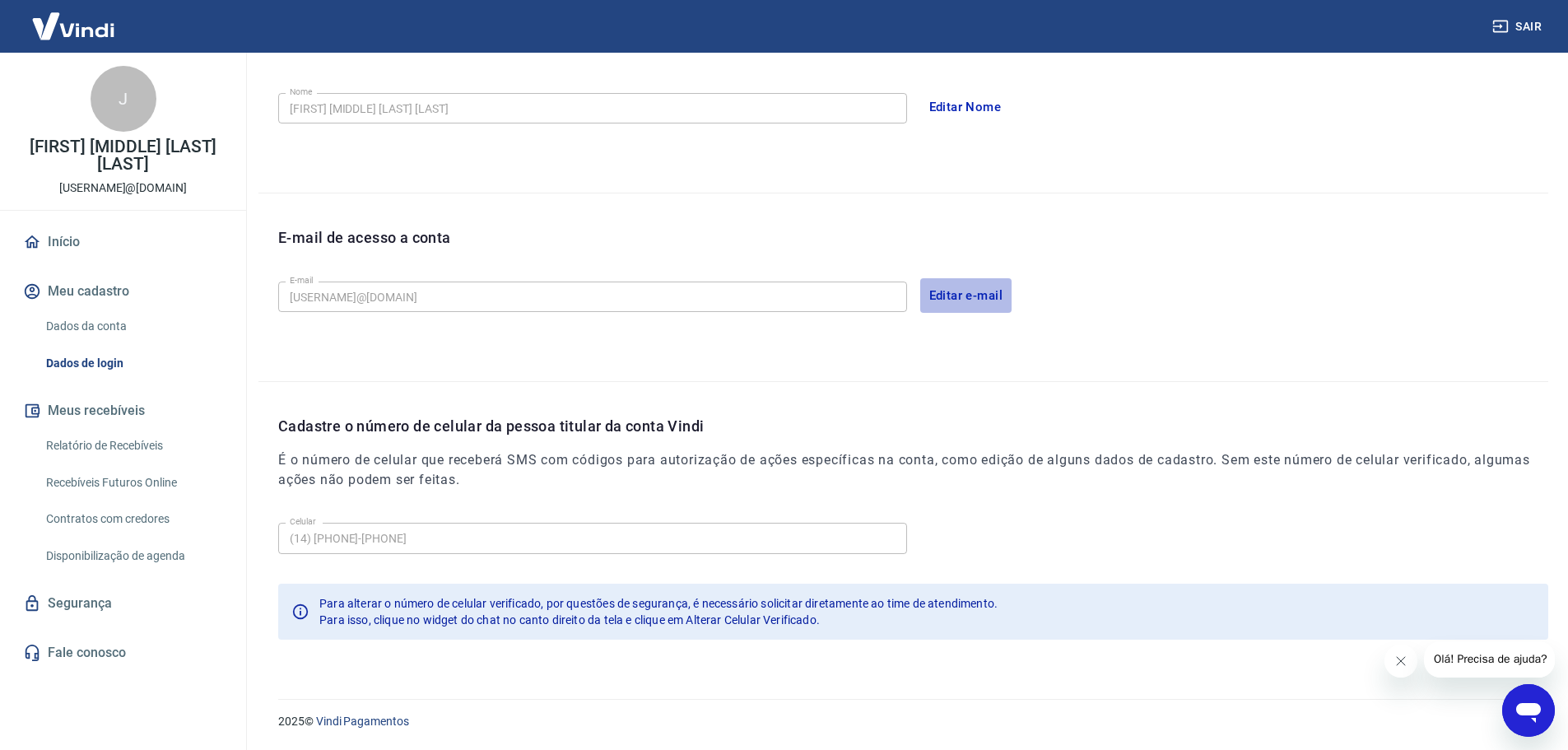 click on "Editar e-mail" at bounding box center (966, 296) 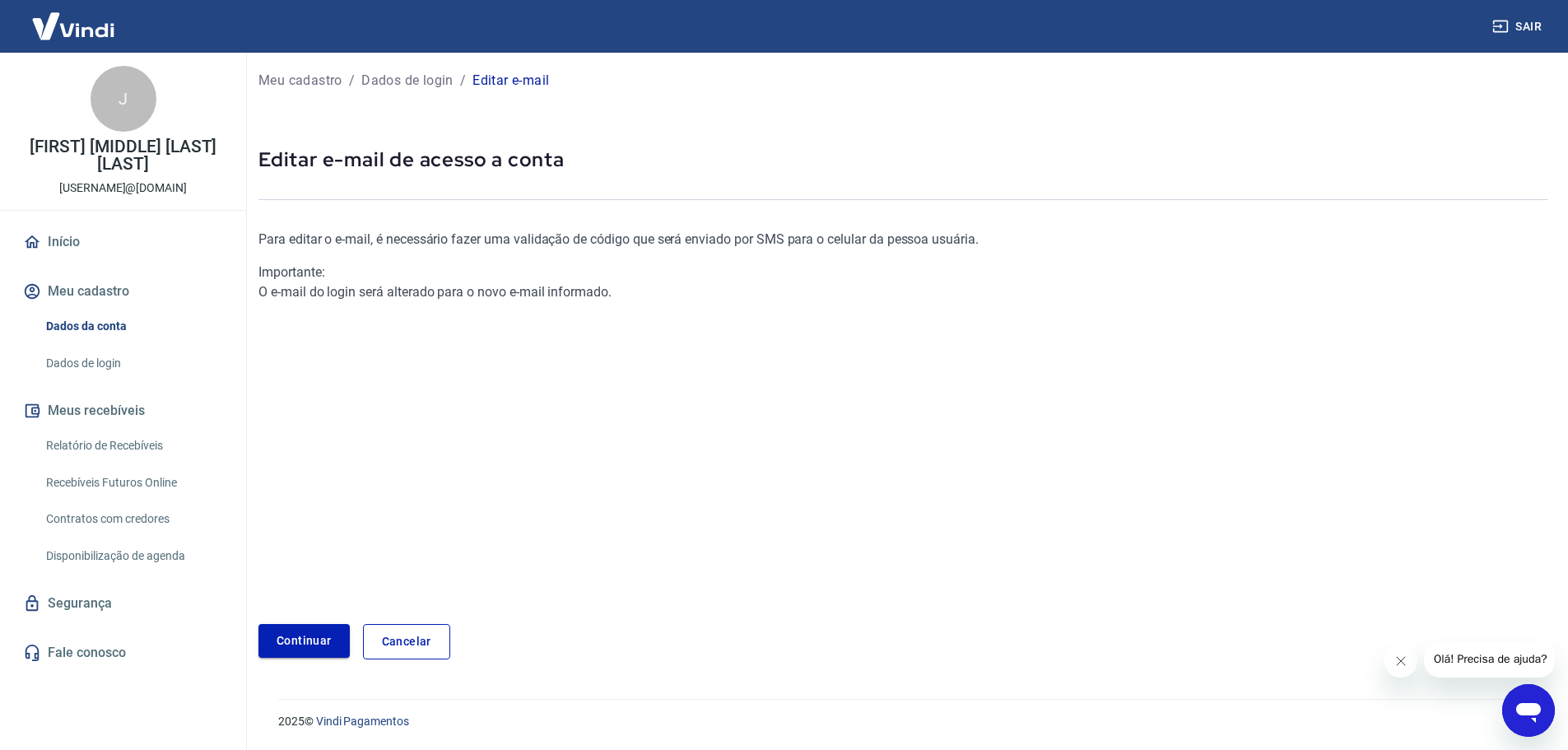 click on "Continuar" at bounding box center (304, 641) 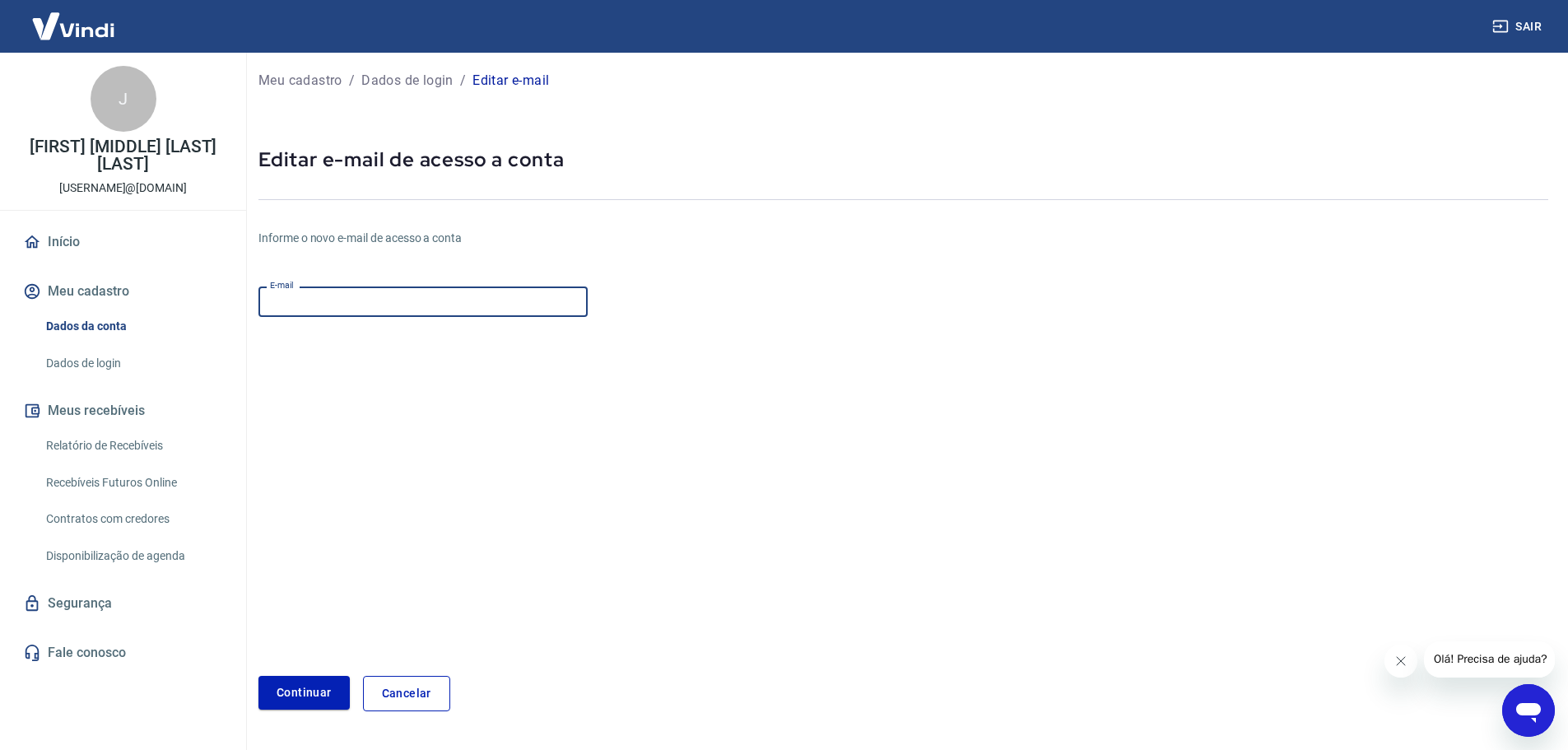 click on "E-mail" at bounding box center (423, 301) 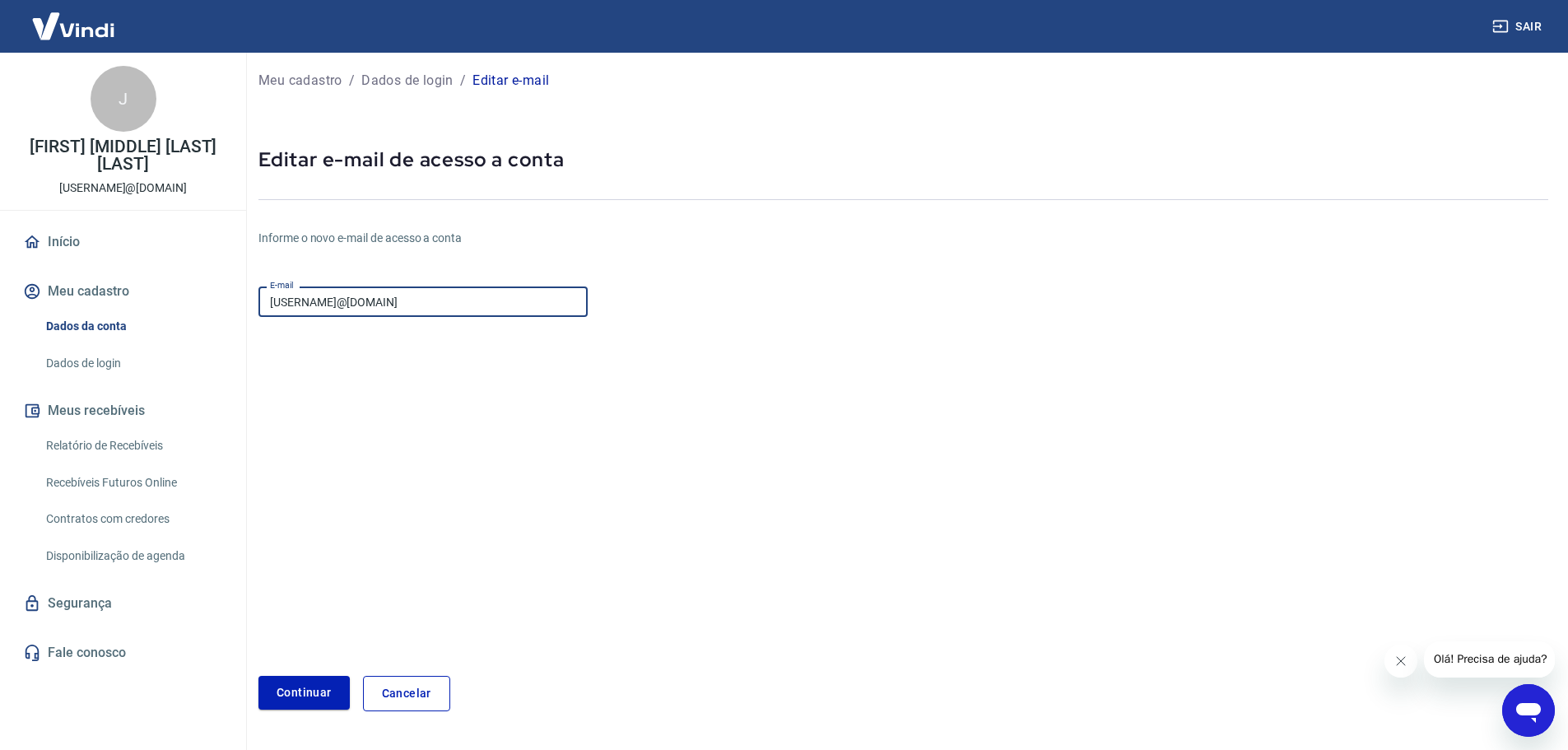 click on "[USERNAME]@[DOMAIN]" at bounding box center [423, 301] 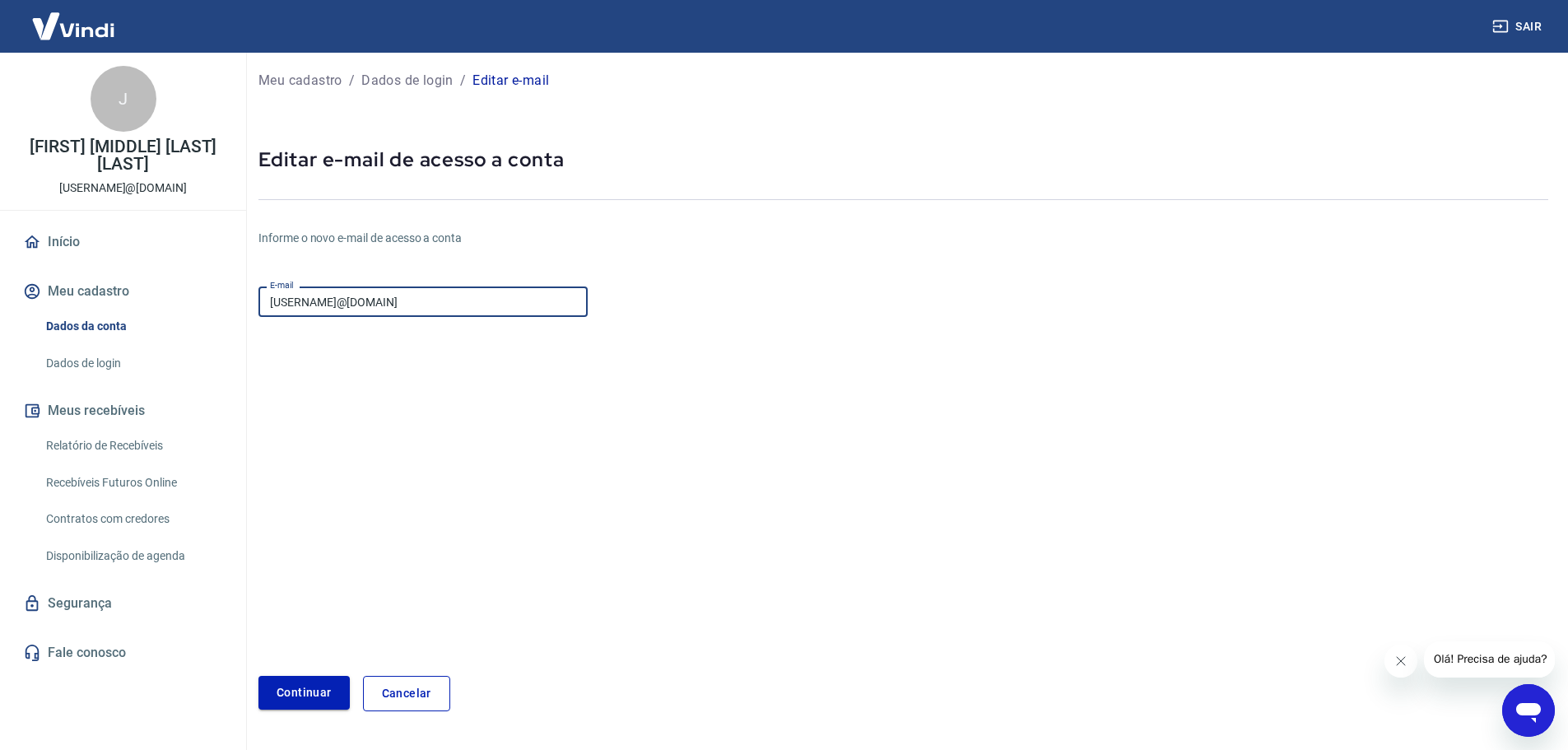 click on "Continuar" at bounding box center [304, 692] 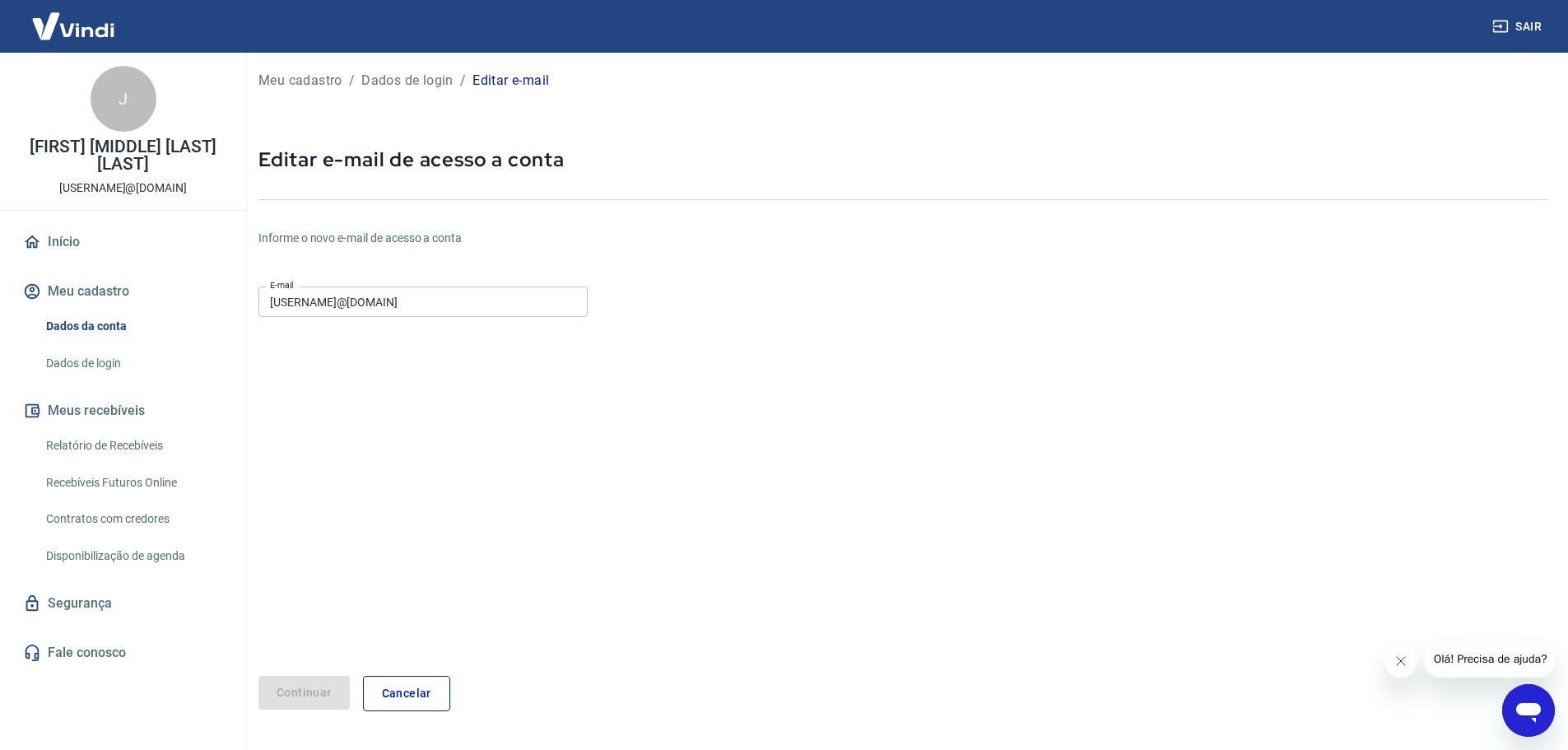 scroll, scrollTop: 0, scrollLeft: 0, axis: both 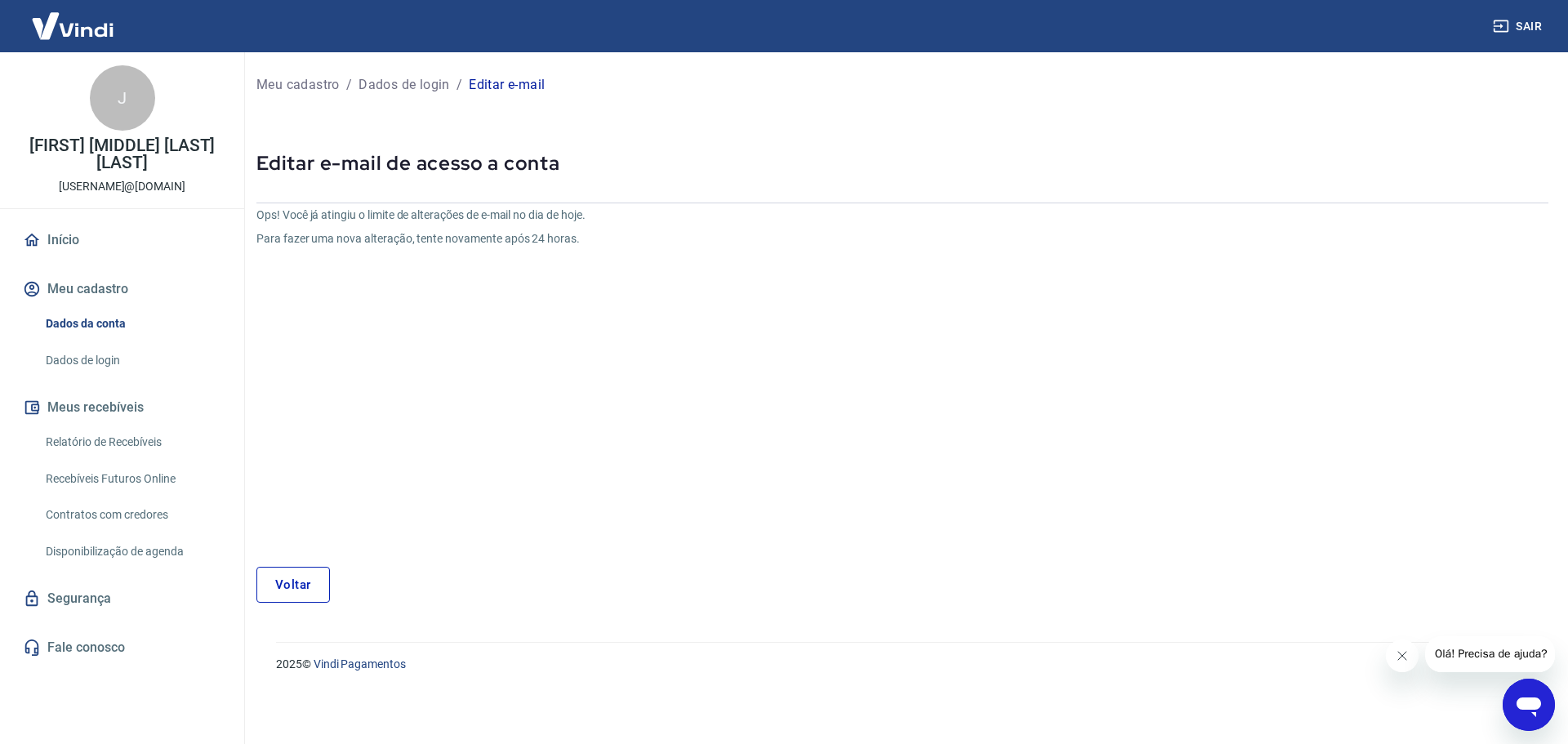 click on "Voltar" at bounding box center [293, 585] 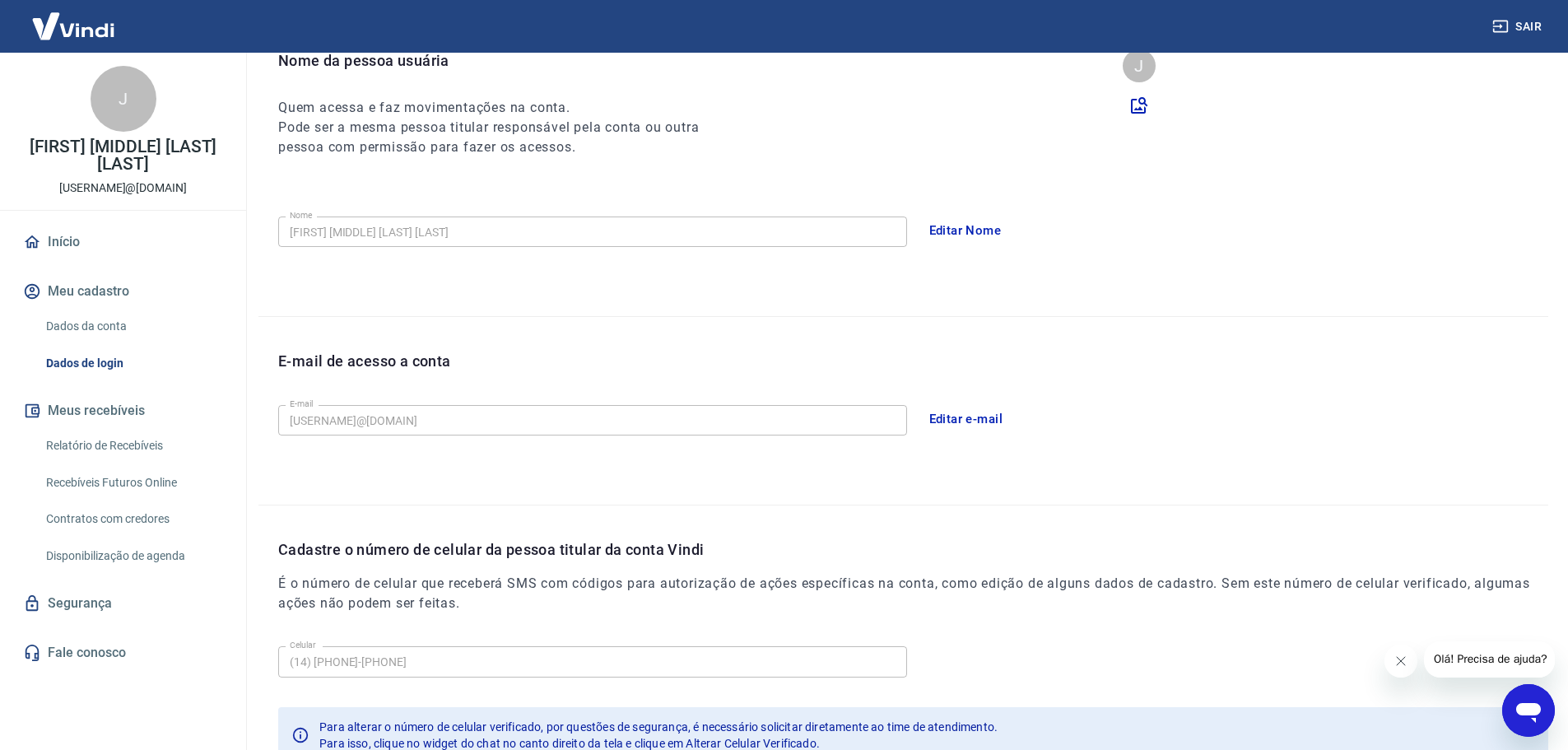 scroll, scrollTop: 305, scrollLeft: 0, axis: vertical 